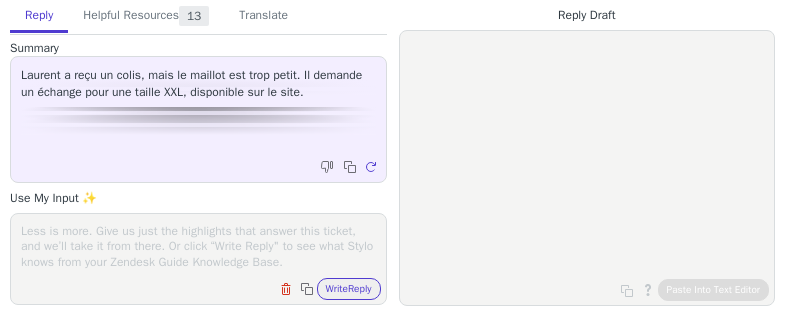 scroll, scrollTop: 0, scrollLeft: 0, axis: both 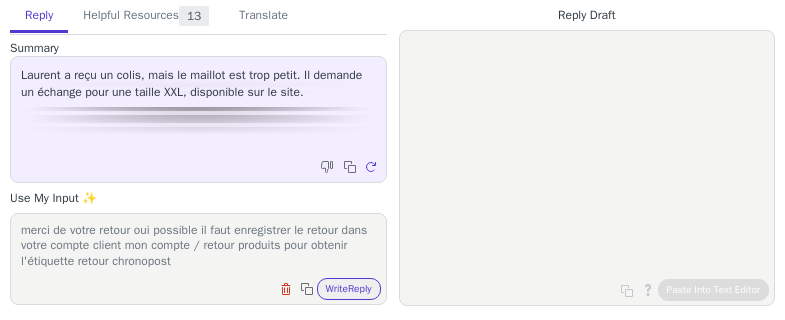 click on "merci de votre retour oui possible il faut enregistrer le retour dans votre compte client mon compte / retour produits pour obtenir l'étiquette retour chronopost" at bounding box center [198, 246] 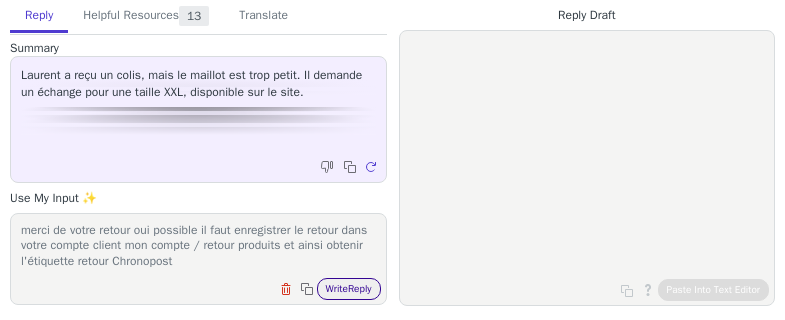 type on "merci de votre retour oui possible il faut enregistrer le retour dans votre compte client mon compte / retour produits et ainsi obtenir l'étiquette retour Chronopost" 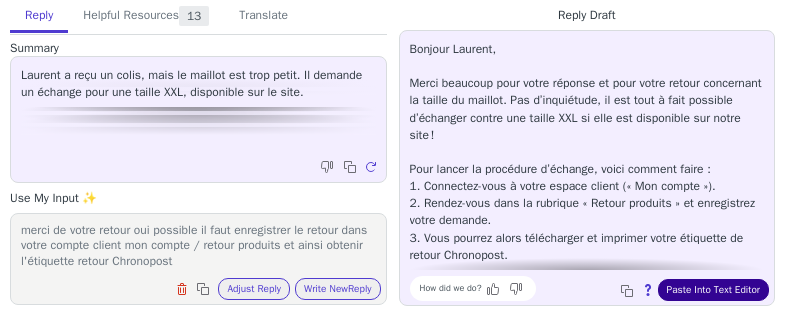 click on "Paste Into Text Editor" at bounding box center (713, 290) 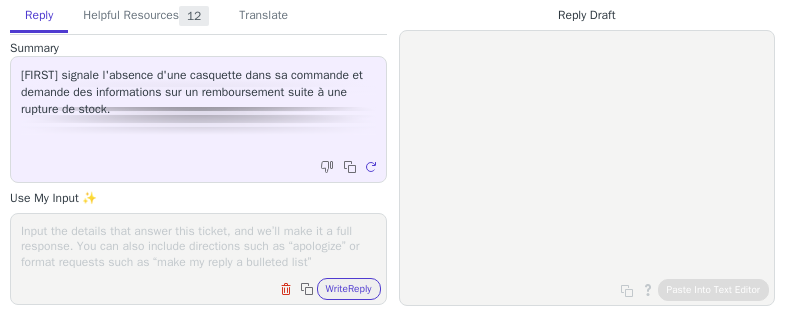 scroll, scrollTop: 0, scrollLeft: 0, axis: both 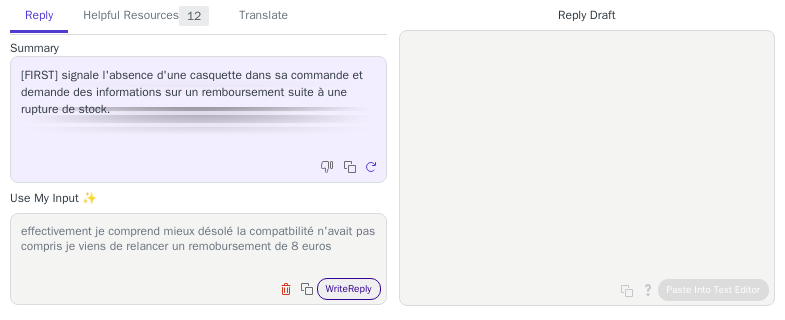 type on "effectivement je comprend mieux désolé la compatbilité n'avait pas compris je viens de relancer un remobursement de 8 euros" 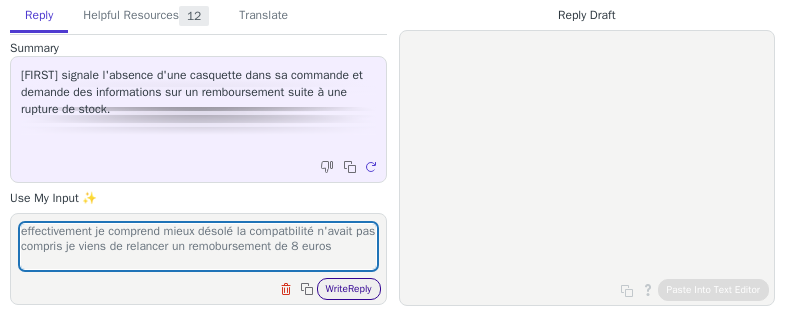 click on "Write  Reply" at bounding box center [349, 289] 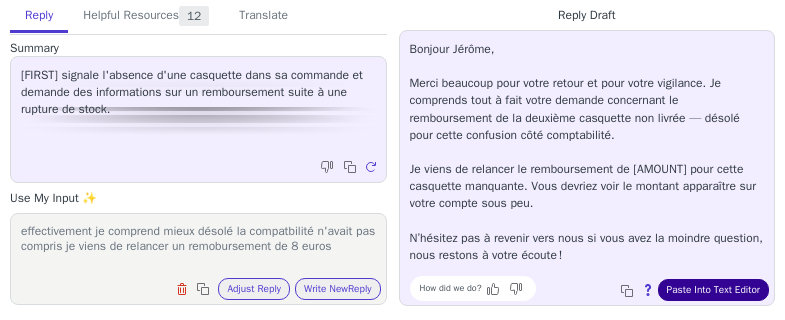 click on "Paste Into Text Editor" at bounding box center [713, 290] 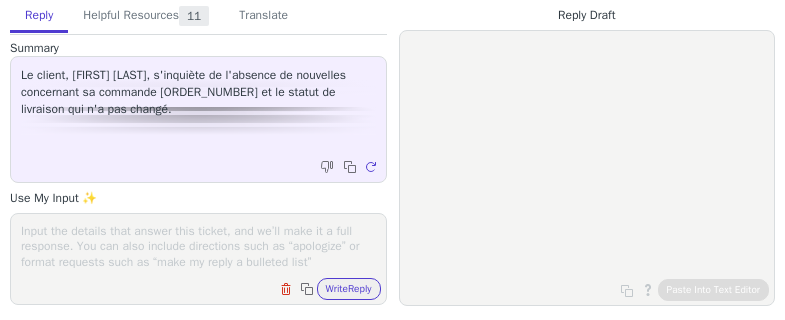 scroll, scrollTop: 0, scrollLeft: 0, axis: both 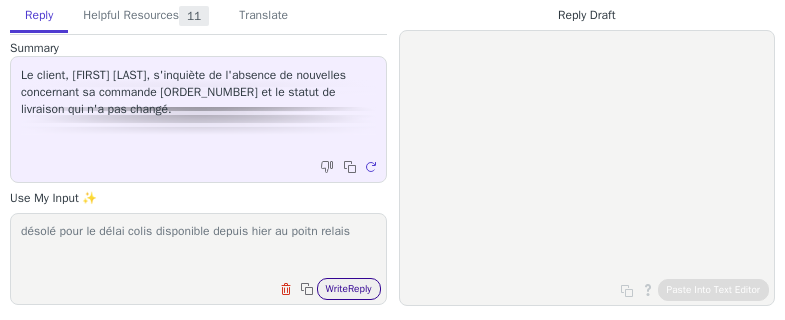 type on "désolé pour le délai colis disponible depuis hier au poitn relais" 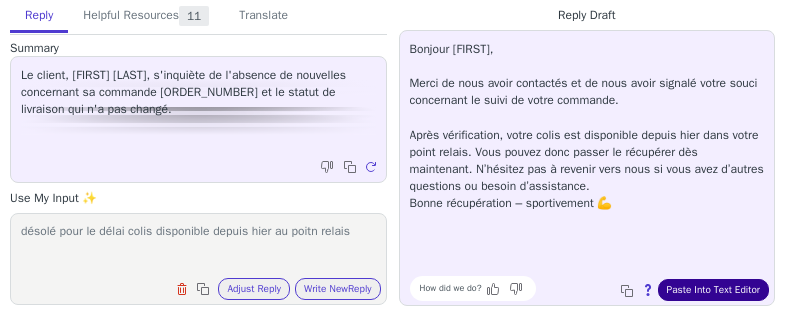 click on "Paste Into Text Editor" at bounding box center [713, 290] 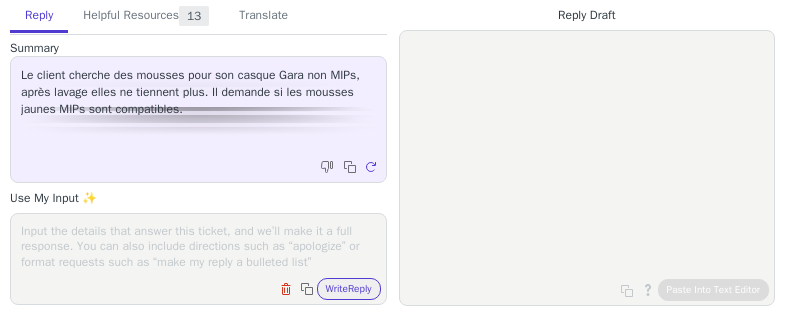 scroll, scrollTop: 0, scrollLeft: 0, axis: both 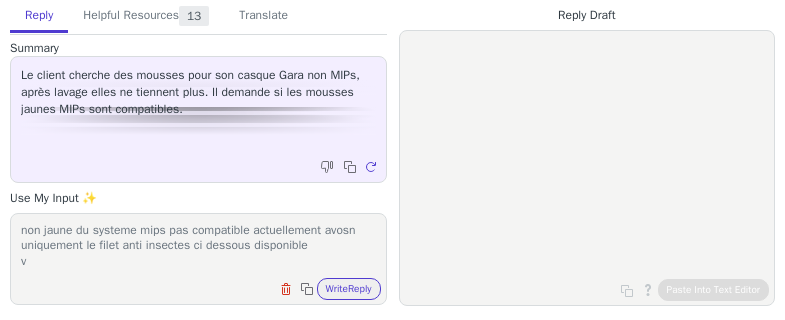 paste on "https://www.ekoi.fr/fr/gels-mousses-casque-velo/11585-mousse-anti-insectes-gara-ekoi.html" 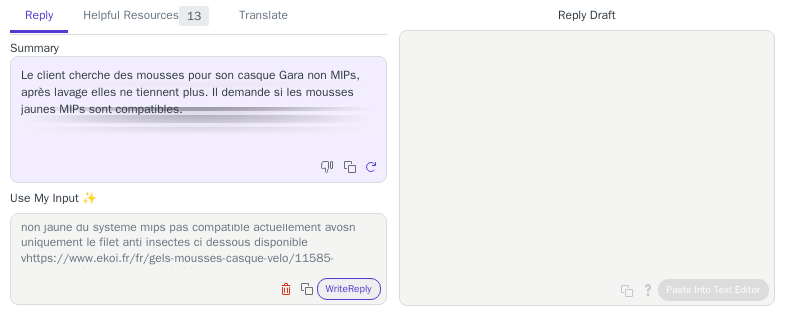 scroll, scrollTop: 0, scrollLeft: 0, axis: both 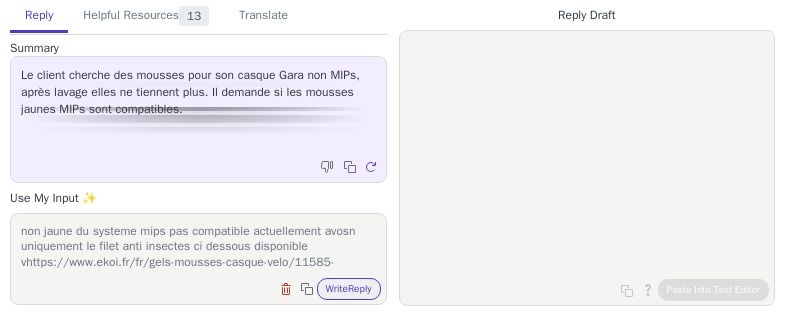 click on "non jaune du systeme mips pas compatible actuellement avosn uniquement le filet anti insectes ci dessous disponible
vhttps://www.ekoi.fr/fr/gels-mousses-casque-velo/11585-mousse-anti-insectes-gara-ekoi.html" at bounding box center [198, 246] 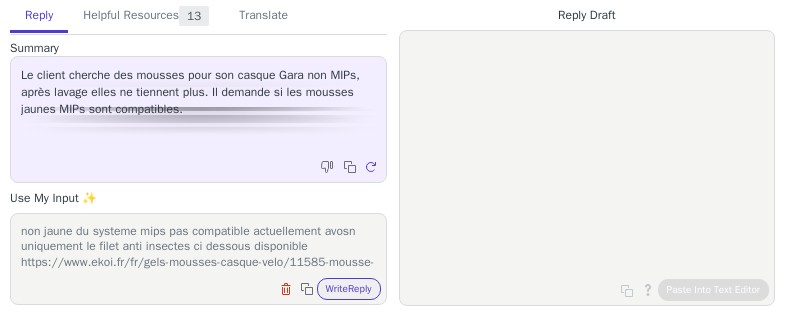 scroll, scrollTop: 1, scrollLeft: 0, axis: vertical 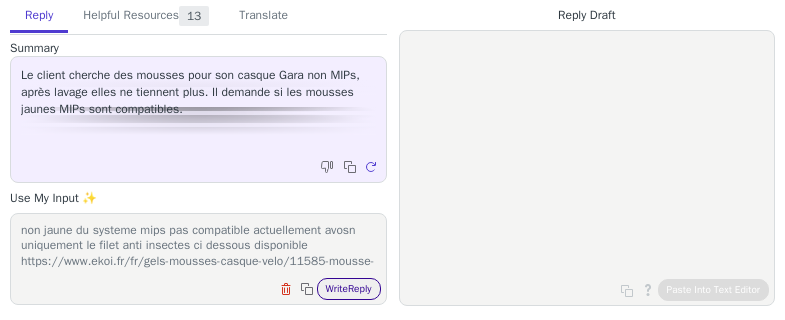 type on "non jaune du systeme mips pas compatible actuellement avosn uniquement le filet anti insectes ci dessous disponible
https://www.ekoi.fr/fr/gels-mousses-casque-velo/11585-mousse-anti-insectes-gara-ekoi.html" 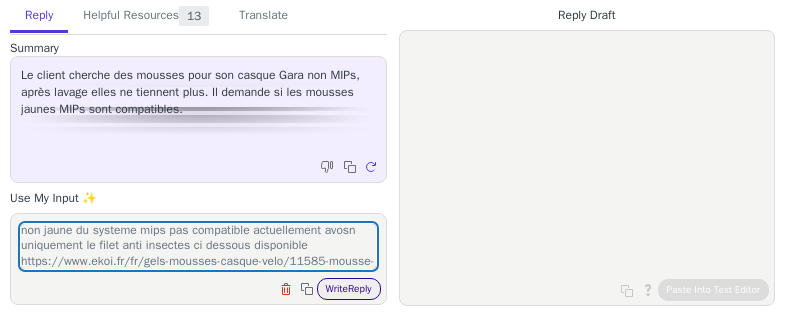 click on "Write  Reply" at bounding box center (349, 289) 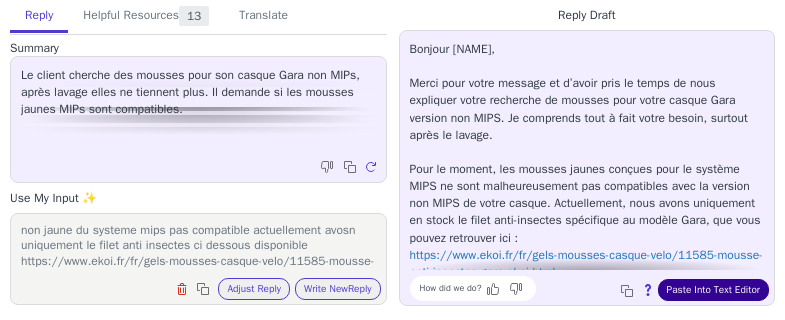click on "Paste Into Text Editor" at bounding box center [713, 290] 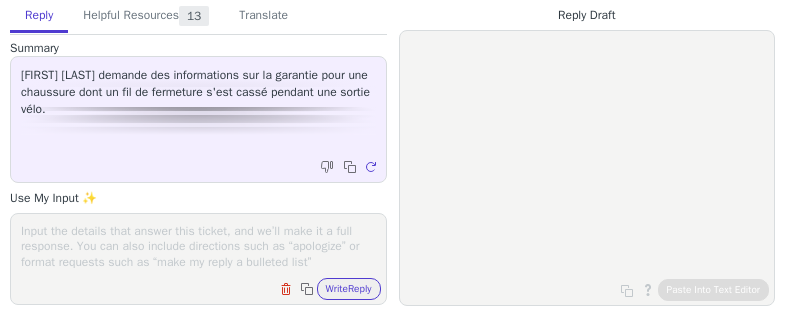scroll, scrollTop: 0, scrollLeft: 0, axis: both 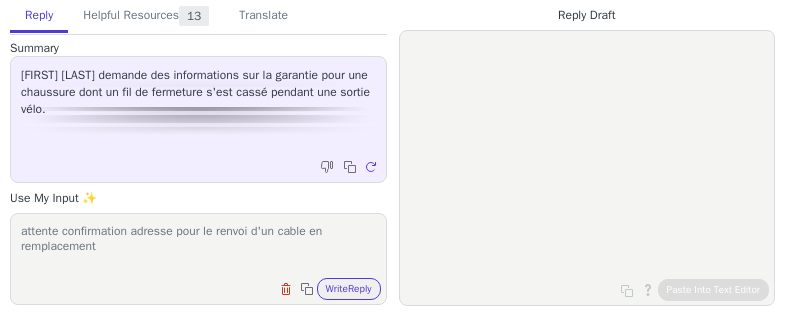 paste on "[FIRST] [LAST]
[STREET] [NUMBER]
([NUMBER])
[POSTAL_CODE] [CITY]
[COUNTRY]" 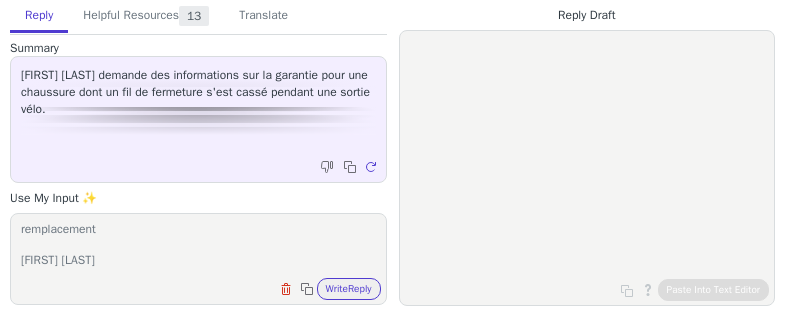 scroll, scrollTop: 78, scrollLeft: 0, axis: vertical 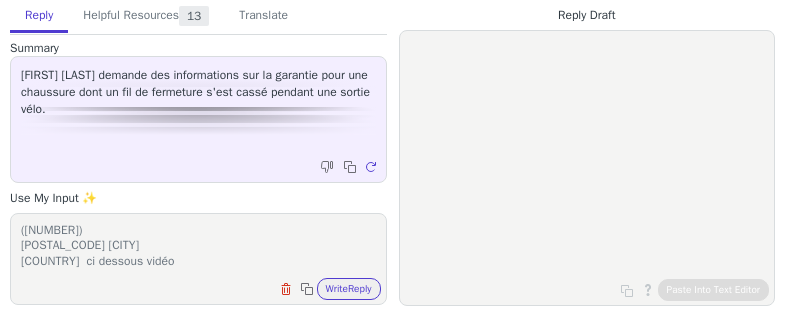 click on "attente confirmation adresse pour le renvoi d'un cable en remplacement
[FIRST] [LAST]
[STREET] [NUMBER]
([NUMBER])
[POSTAL_CODE] [CITY]
[COUNTRY]  ci dessous vidéo" at bounding box center (198, 246) 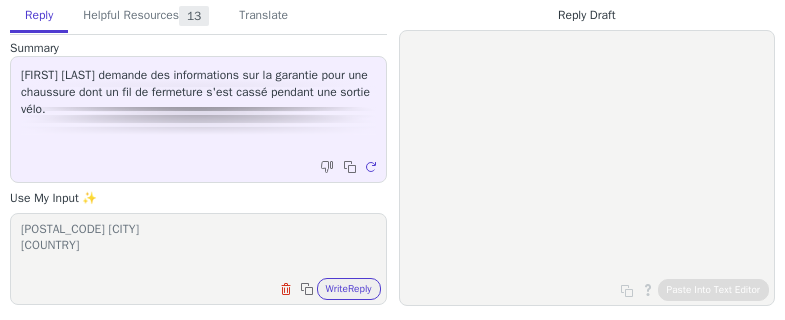 scroll, scrollTop: 109, scrollLeft: 0, axis: vertical 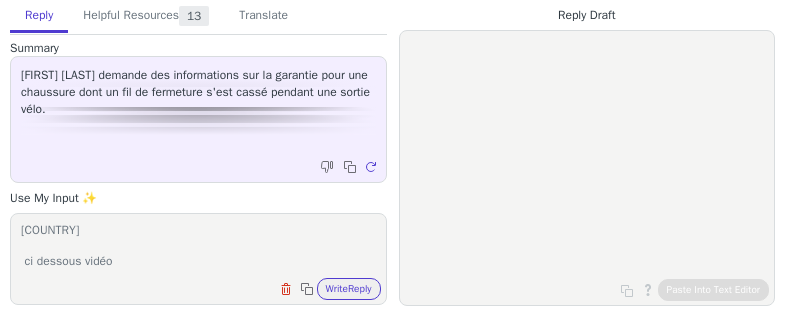 click on "attente confirmation adresse pour le renvoi d'un cable en remplacement
[FIRST] [LAST]
[STREET] [NUMBER]
([NUMBER])
[POSTAL_CODE] [CITY]
[COUNTRY]
ci dessous vidéo" at bounding box center (198, 246) 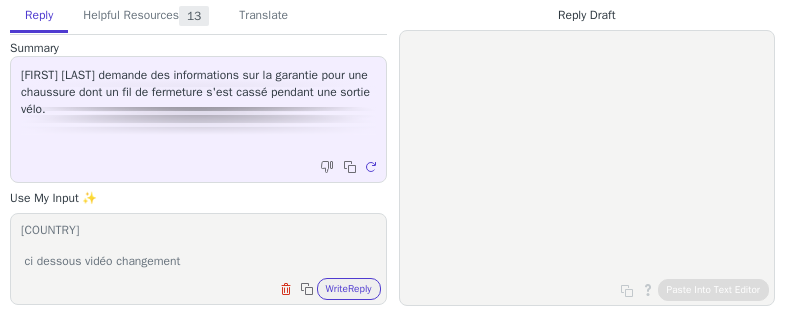 scroll, scrollTop: 125, scrollLeft: 0, axis: vertical 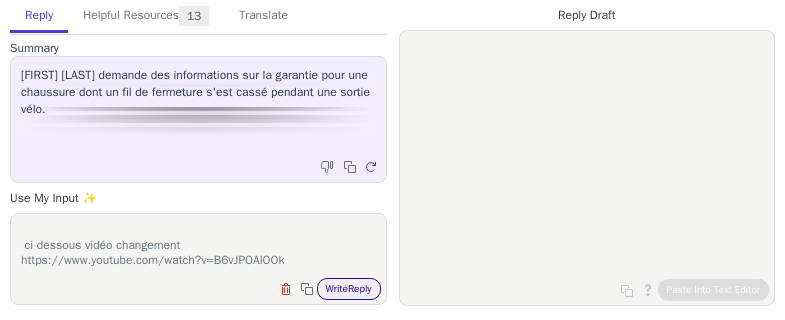 type on "attente confirmation adresse pour le renvoi d'un cable en remplacement
[FIRST] [LAST]
[STREET] [NUMBER]
([NUMBER])
[POSTAL_CODE] [CITY]
[COUNTRY]
ci dessous vidéo changement
https://www.youtube.com/watch?v=B6vJPOAlOOk" 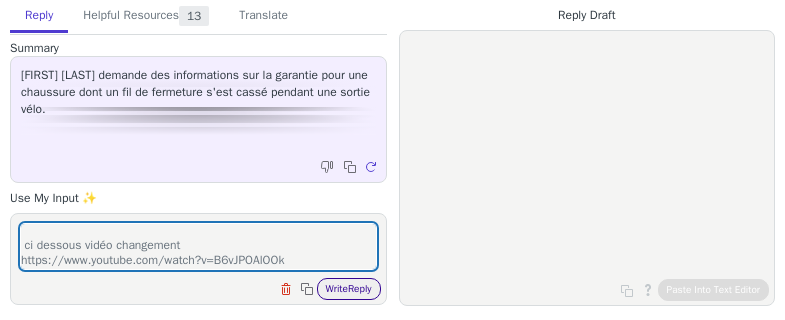 click on "Write  Reply" at bounding box center [349, 289] 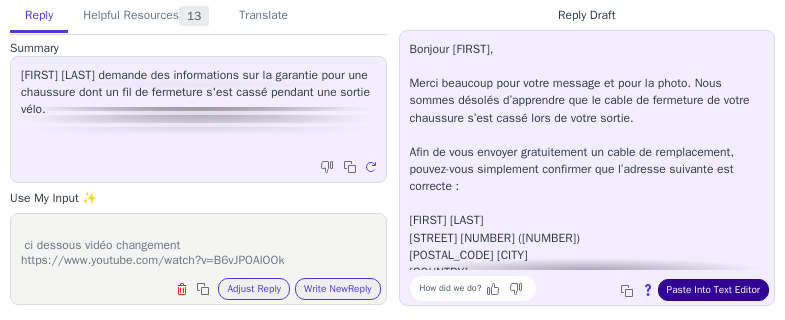 click on "Paste Into Text Editor" at bounding box center (713, 290) 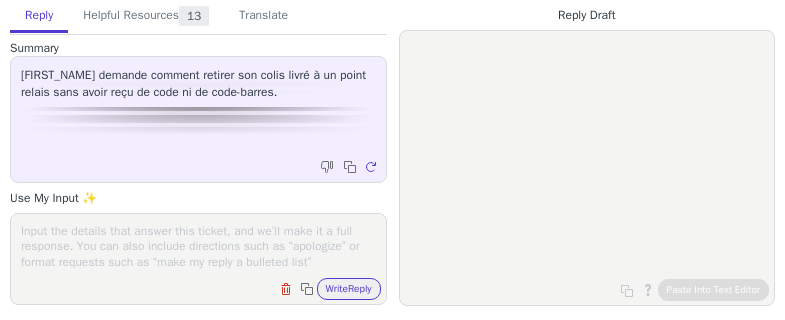 scroll, scrollTop: 0, scrollLeft: 0, axis: both 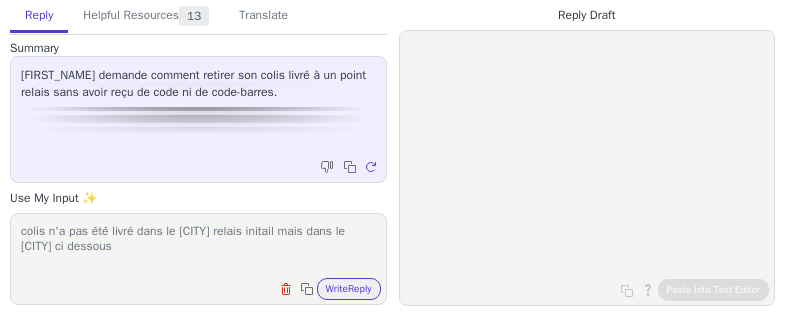 paste on "LE PETIT BOUCHON
4 YVAN PELISSIER RUE
NARBONNE, FR
11100" 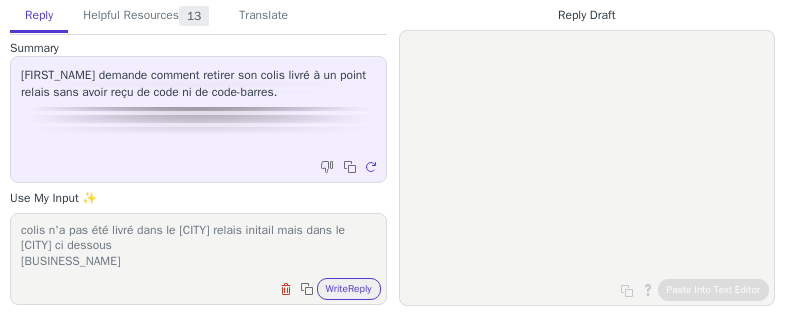 scroll, scrollTop: 48, scrollLeft: 0, axis: vertical 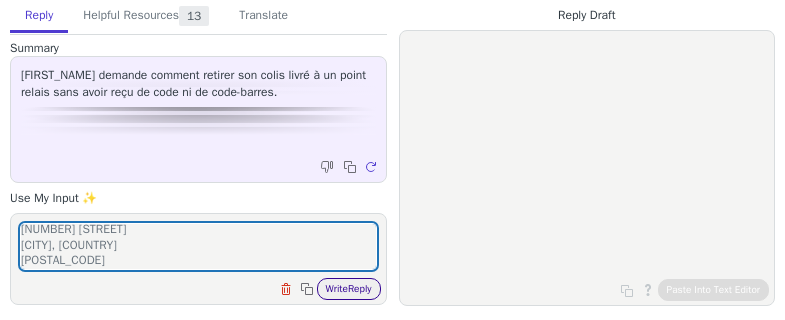 click on "Write  Reply" at bounding box center [349, 289] 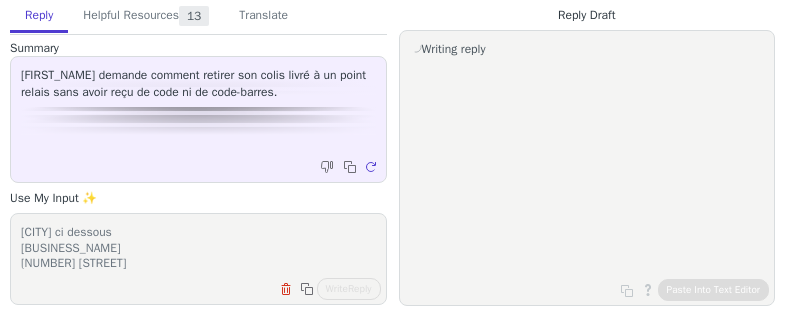 scroll, scrollTop: 0, scrollLeft: 0, axis: both 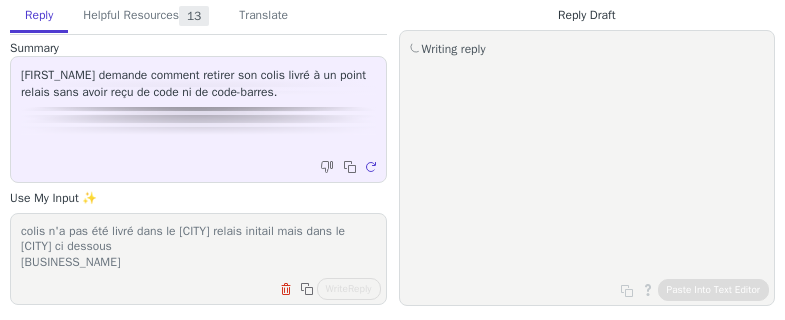 click on "colis n'a pas été livré dans le poitn relais initail mais dans le poitn relai ci dessous
LE PETIT BOUCHON
4 YVAN PELISSIER RUE
NARBONNE, FR
11100" at bounding box center (198, 246) 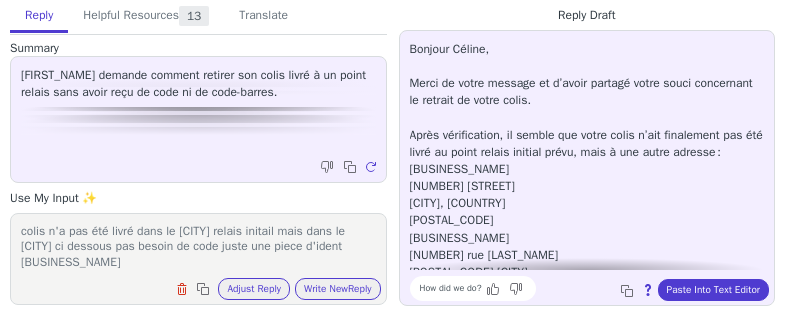 scroll, scrollTop: 1, scrollLeft: 0, axis: vertical 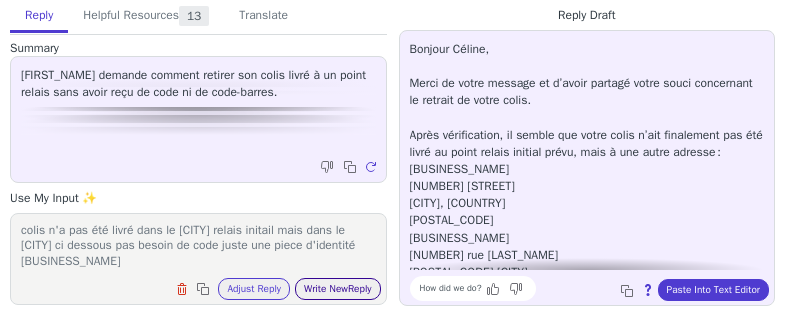 type on "colis n'a pas été livré dans le poitn relais initail mais dans le poitn relai ci dessous pas besoin de code juste une piece d'identité
LE PETIT BOUCHON
4 YVAN PELISSIER RUE
NARBONNE, FR
11100" 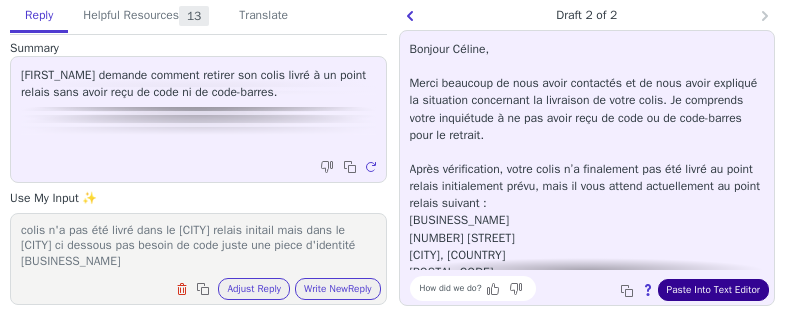 click on "Paste Into Text Editor" at bounding box center [713, 290] 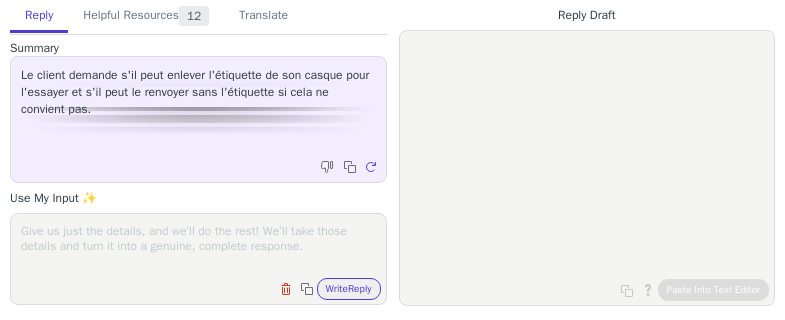 scroll, scrollTop: 0, scrollLeft: 0, axis: both 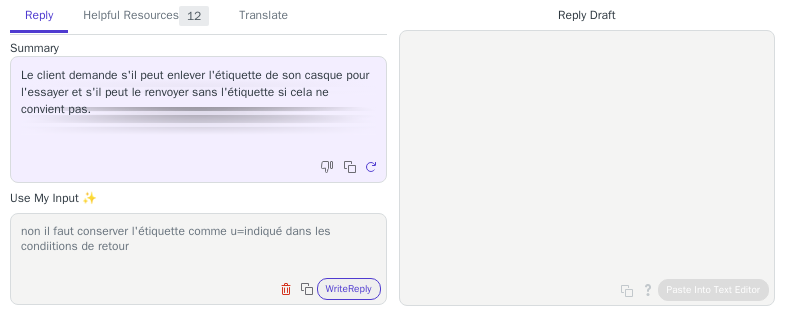 click on "non il faut conserver l'étiquette comme u=indiqué dans les condiitions de retour" at bounding box center [198, 246] 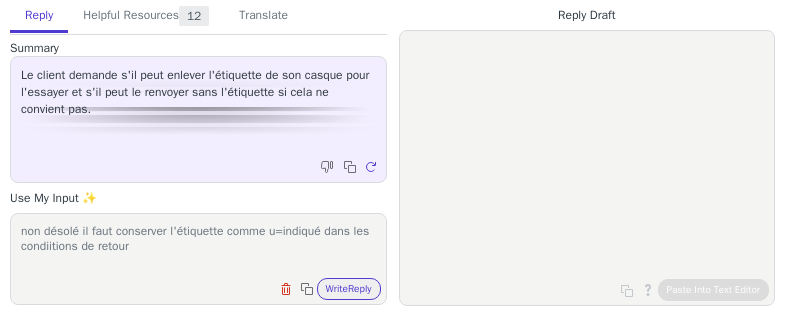 click on "non désolé il faut conserver l'étiquette comme u=indiqué dans les condiitions de retour" at bounding box center (198, 246) 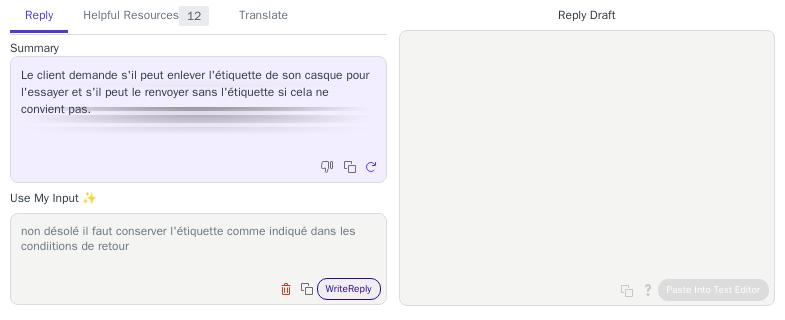 type on "non désolé il faut conserver l'étiquette comme indiqué dans les condiitions de retour" 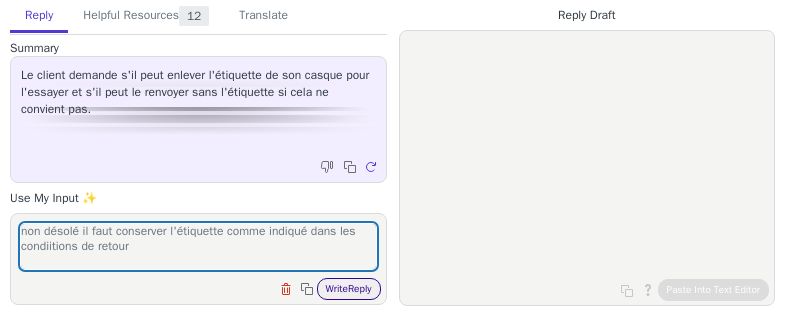 click on "Write  Reply" at bounding box center (349, 289) 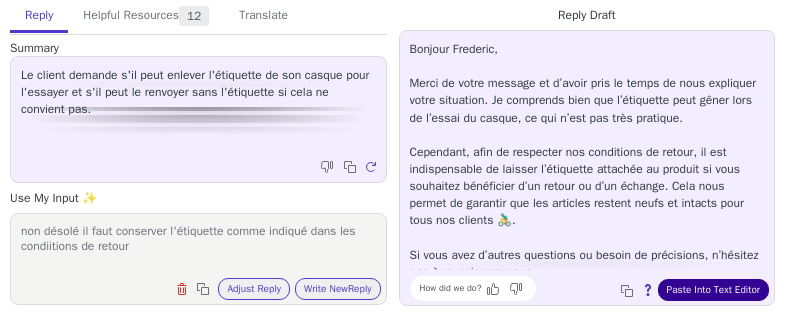 click on "Paste Into Text Editor" at bounding box center [713, 290] 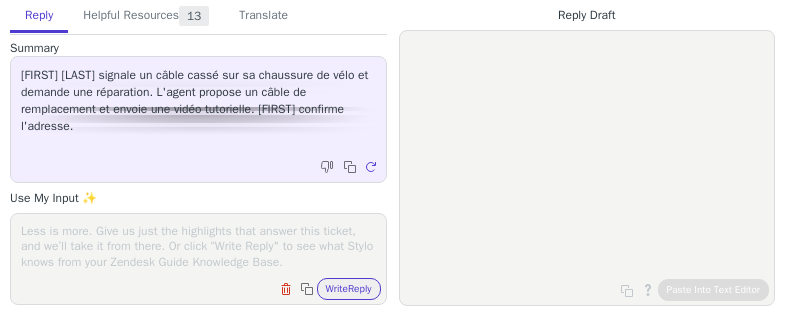 scroll, scrollTop: 0, scrollLeft: 0, axis: both 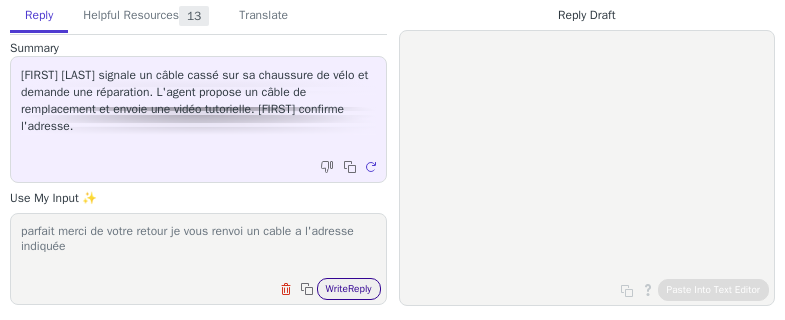 type on "parfait merci de votre retour je vous renvoi un cable a l'adresse indiquée" 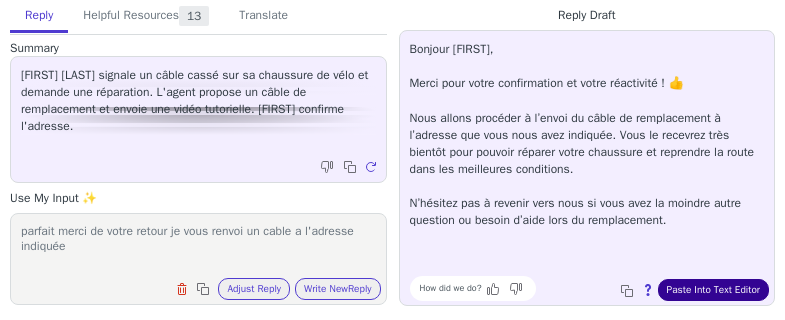 click on "Paste Into Text Editor" at bounding box center (713, 290) 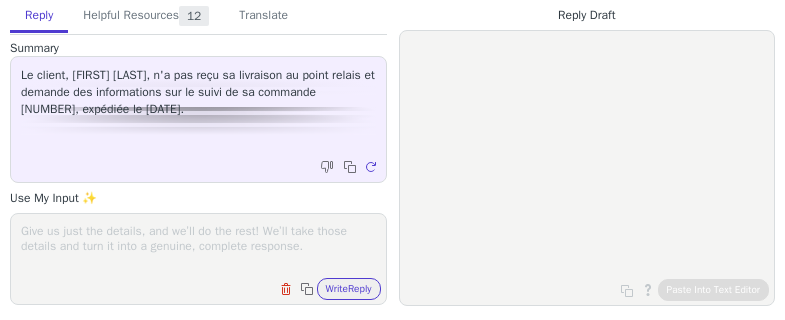 scroll, scrollTop: 0, scrollLeft: 0, axis: both 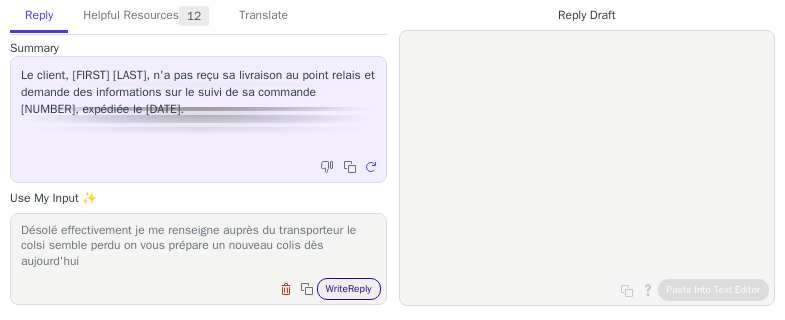 type on "Désolé effectivement je me renseigne auprès du transporteur le colsi semble perdu on vous prépare un nouveau colis dès aujourd'hui" 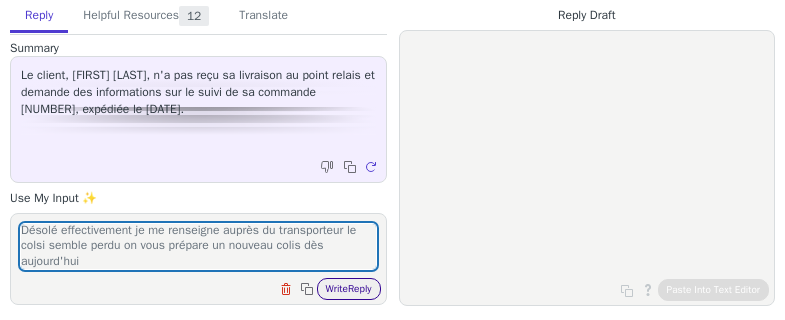 click on "Write  Reply" at bounding box center (349, 289) 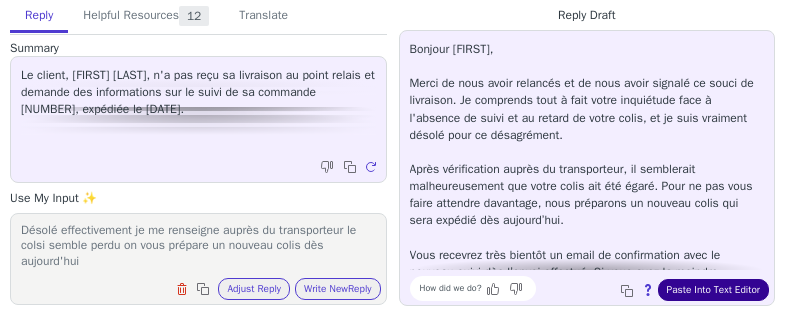 click on "Paste Into Text Editor" at bounding box center [713, 290] 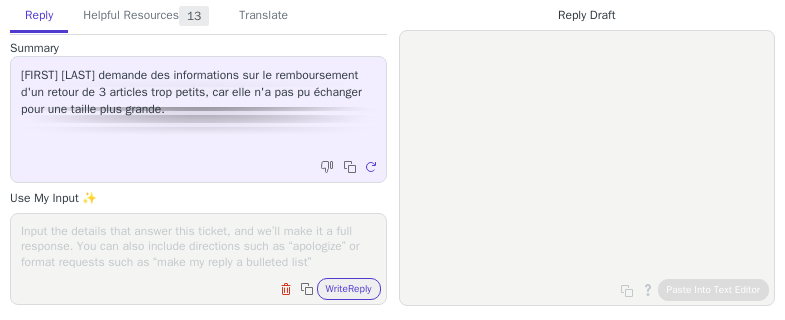 scroll, scrollTop: 0, scrollLeft: 0, axis: both 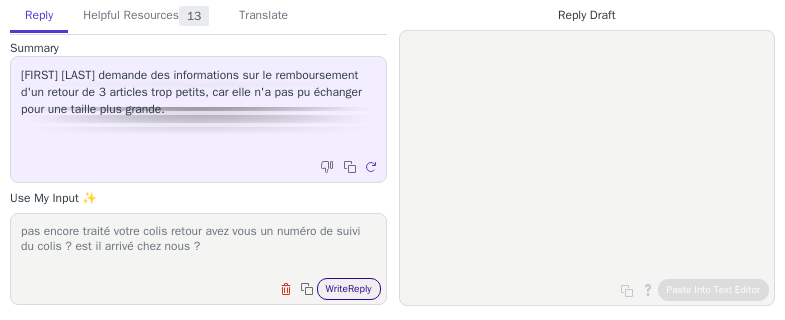 type on "pas encore traité votre colis retour avez vous un numéro de suivi du colis ? est il arrivé chez nous ?" 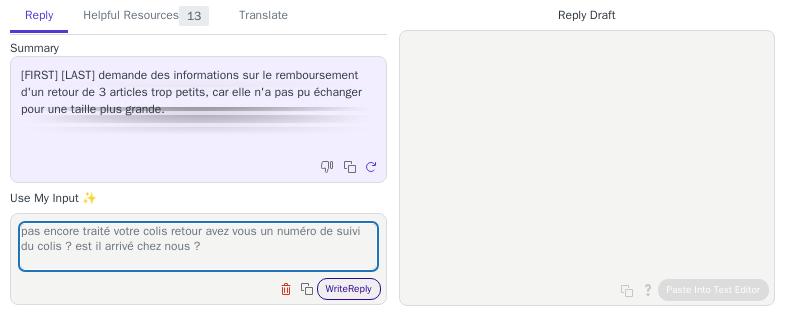 click on "Write  Reply" at bounding box center [349, 289] 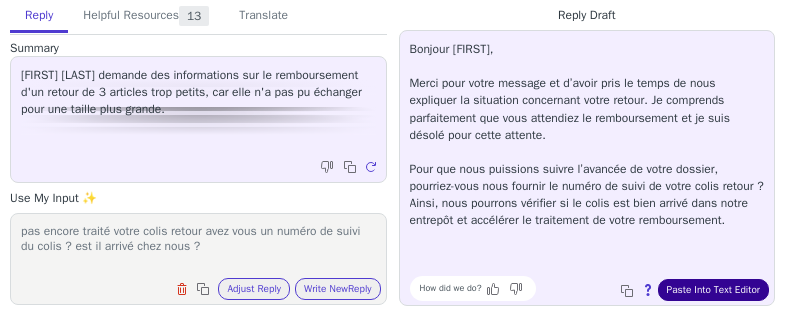 click on "Paste Into Text Editor" at bounding box center [713, 290] 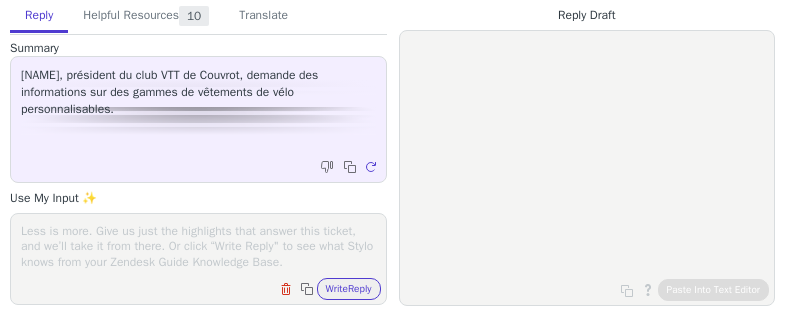 scroll, scrollTop: 0, scrollLeft: 0, axis: both 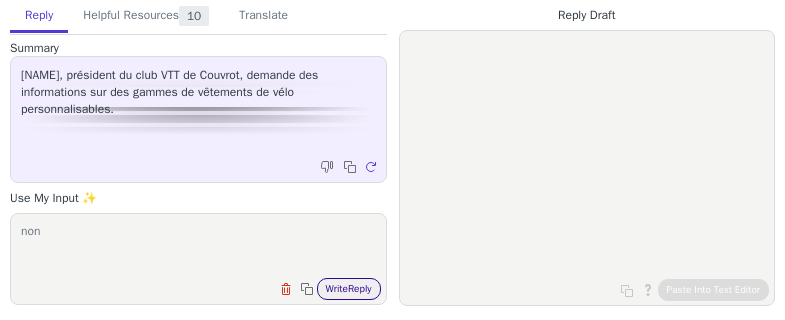 type on "non" 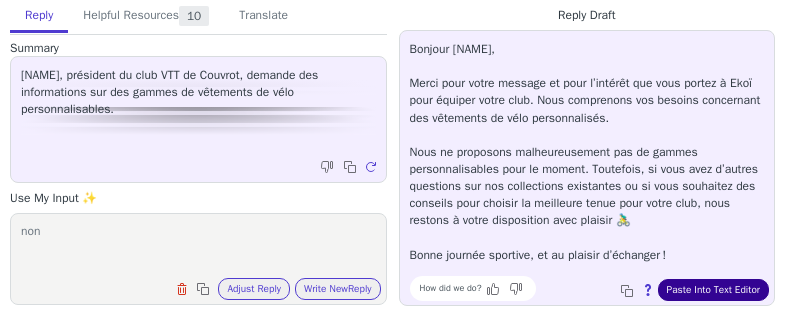 click on "Paste Into Text Editor" at bounding box center (713, 290) 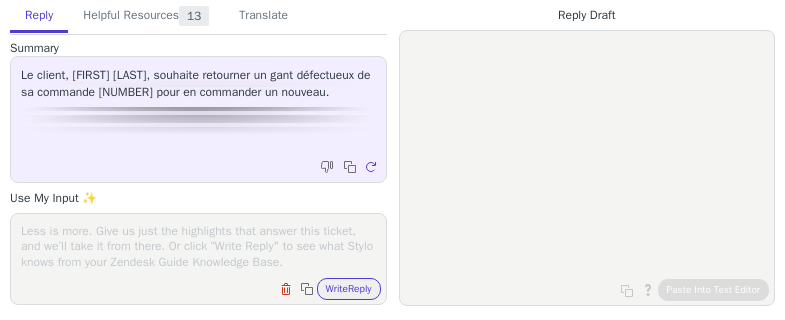 scroll, scrollTop: 0, scrollLeft: 0, axis: both 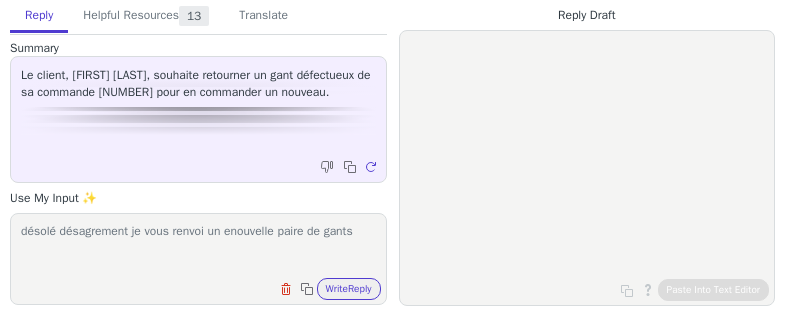 click on "désolé désagrement je vous renvoi un enouvelle paire de gants" at bounding box center (198, 246) 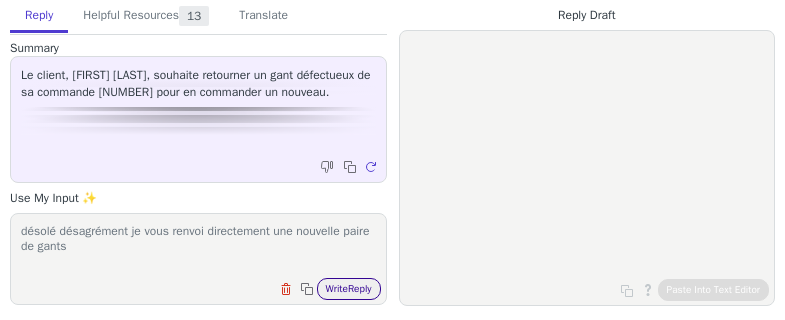 type on "désolé désagrément je vous renvoi directement une nouvelle paire de gants" 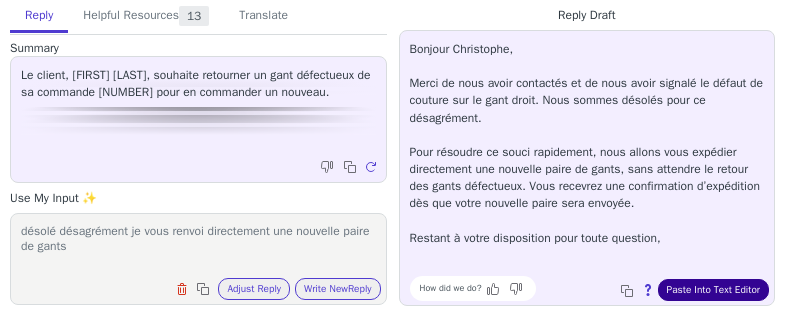 click on "Paste Into Text Editor" at bounding box center (713, 290) 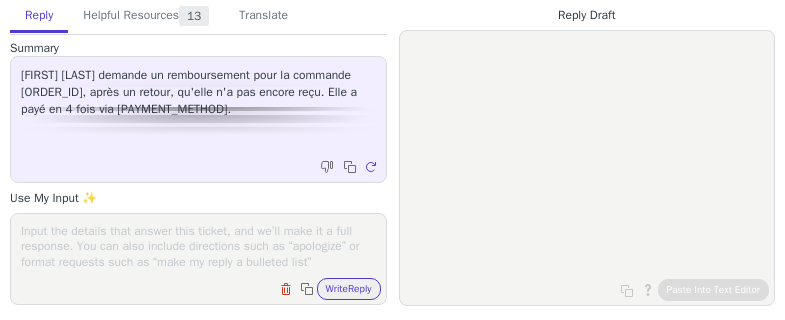 scroll, scrollTop: 0, scrollLeft: 0, axis: both 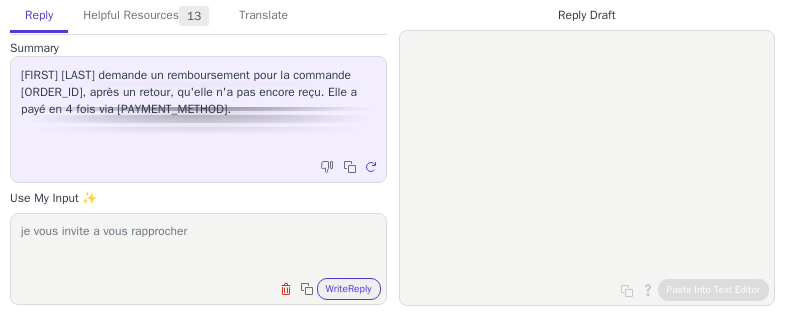 click on "je vous invite a vous rapprocher" at bounding box center [198, 246] 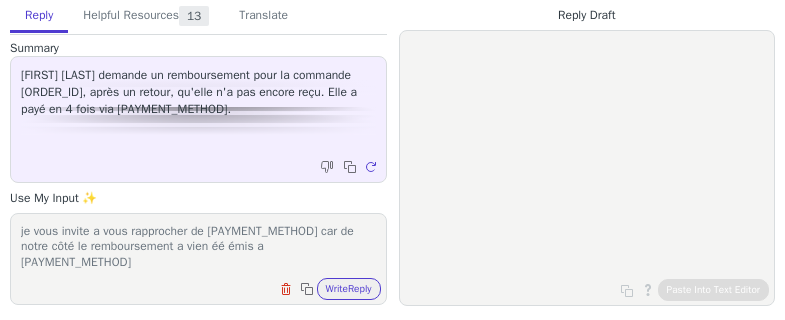 click on "je vous invite a vous rapprocher de [PAYMENT_METHOD] car de notre côté le remboursement a vien éé émis a [PAYMENT_METHOD]" at bounding box center (198, 246) 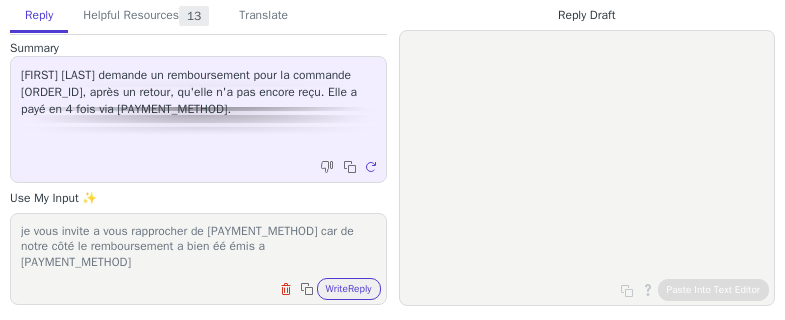 click on "je vous invite a vous rapprocher de [PAYMENT_METHOD] car de notre côté le remboursement a bien éé émis a [PAYMENT_METHOD]" at bounding box center [198, 246] 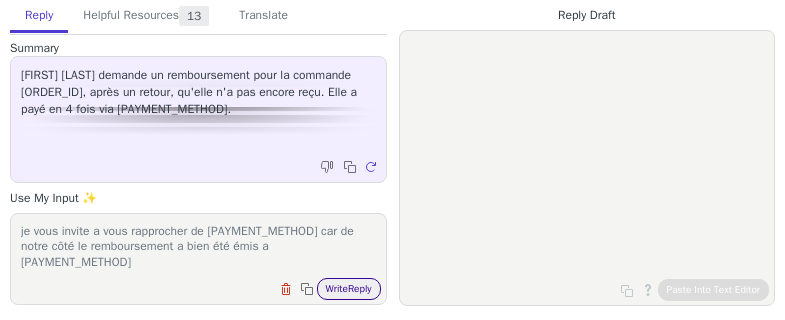 type on "je vous invite a vous rapprocher de [PAYMENT_METHOD] car de notre côté le remboursement a bien été émis a [PAYMENT_METHOD]" 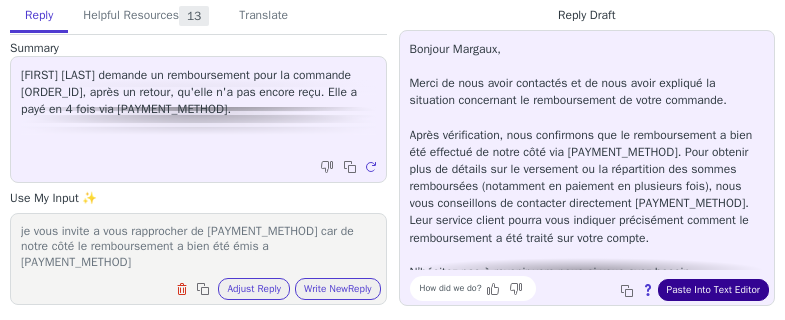 click on "Paste Into Text Editor" at bounding box center (713, 290) 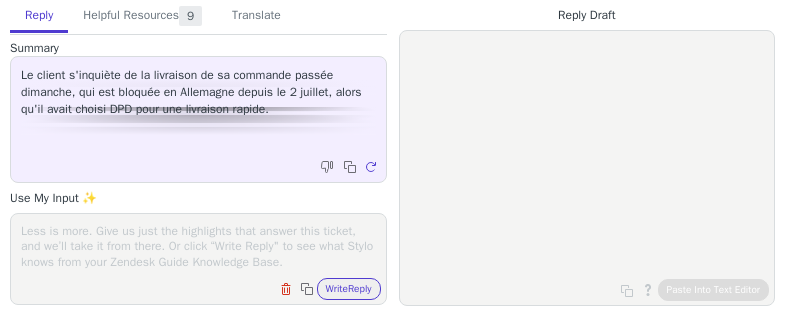 scroll, scrollTop: 0, scrollLeft: 0, axis: both 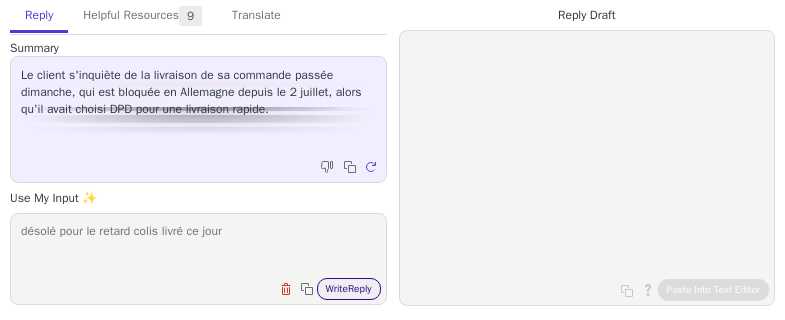 type on "désolé pour le retard colis livré ce jour" 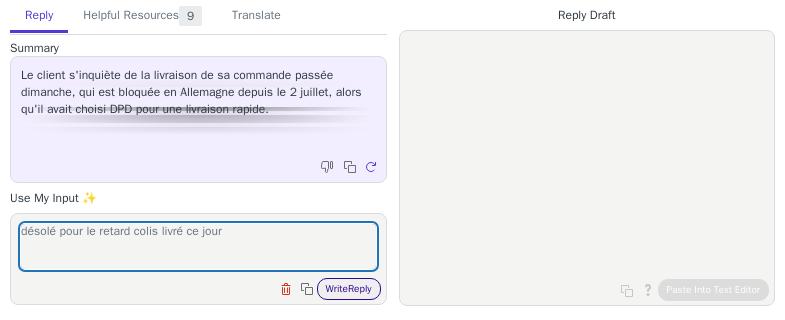 click on "Write  Reply" at bounding box center [349, 289] 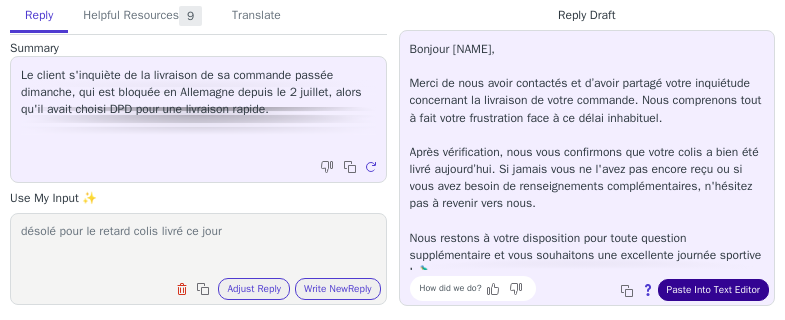 click on "Paste Into Text Editor" at bounding box center (713, 290) 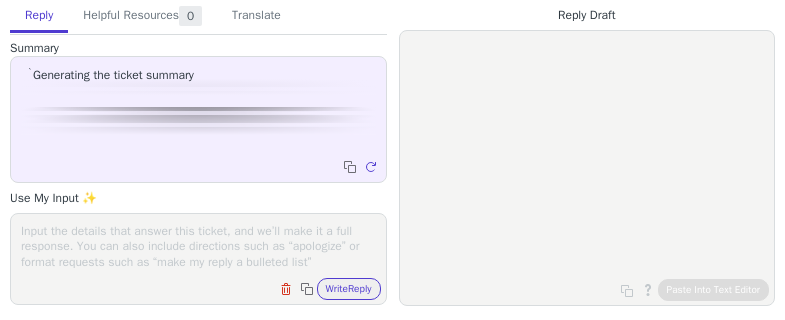 scroll, scrollTop: 0, scrollLeft: 0, axis: both 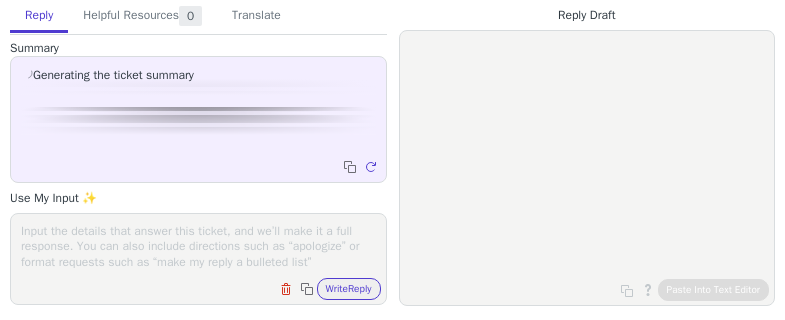 click at bounding box center (198, 246) 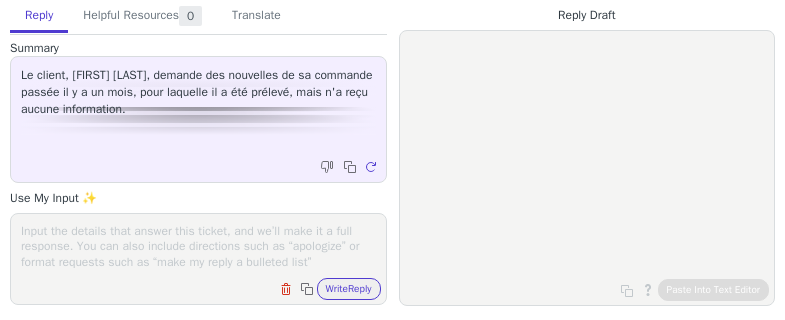 click at bounding box center (198, 246) 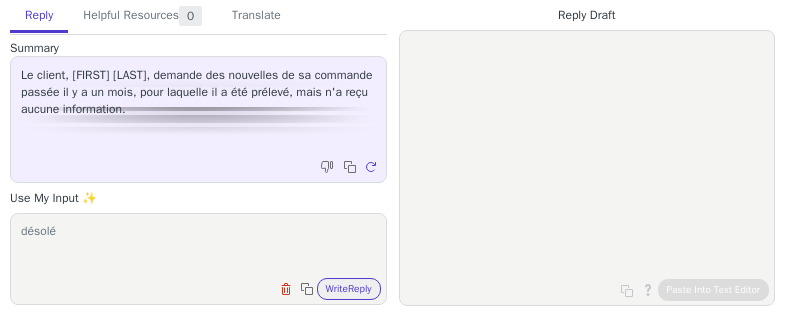 click on "désolé" at bounding box center [198, 246] 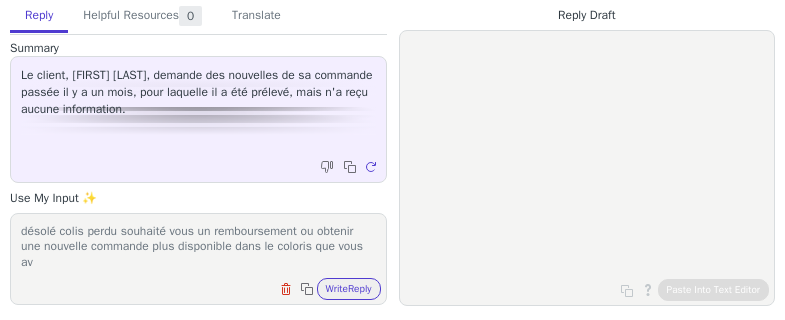 scroll, scrollTop: 1, scrollLeft: 0, axis: vertical 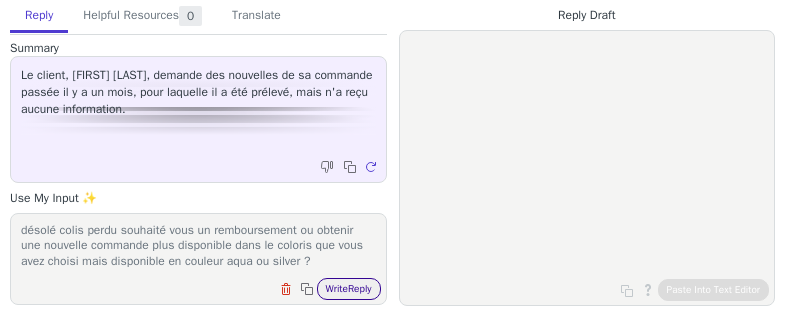 type on "désolé colis perdu souhaité vous un remboursement ou obtenir une nouvelle commande plus disponible dans le coloris que vous avez choisi mais disponible en couleur aqua ou silver ?" 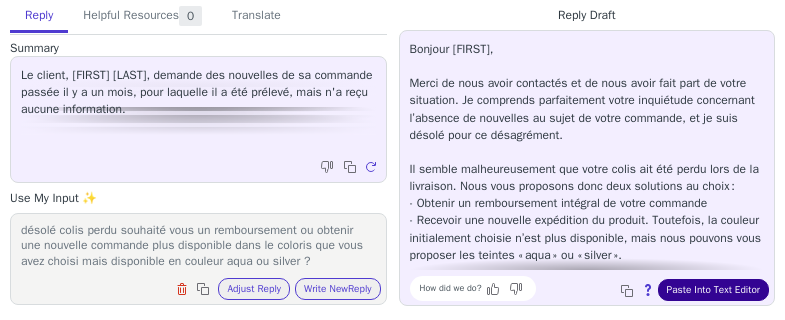 click on "Paste Into Text Editor" at bounding box center [713, 290] 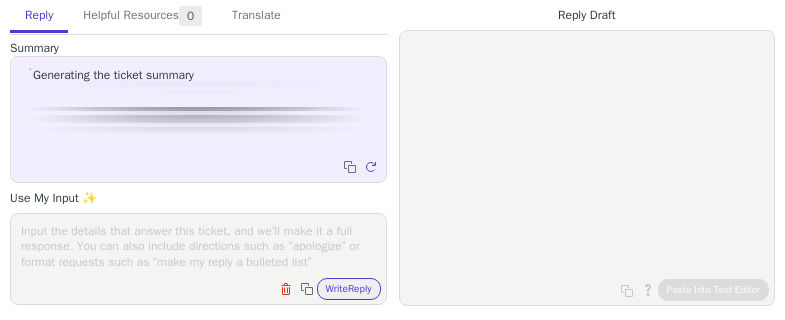 scroll, scrollTop: 0, scrollLeft: 0, axis: both 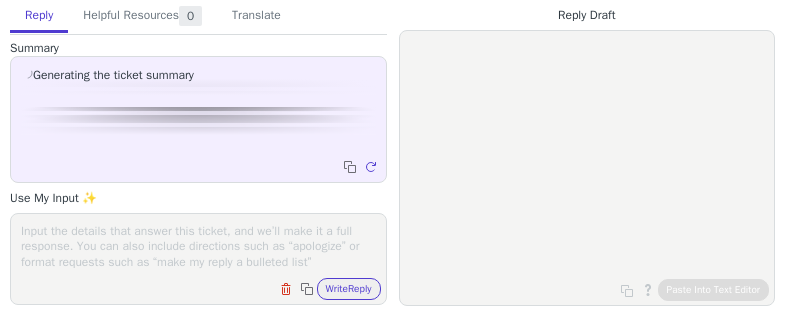 click at bounding box center [198, 246] 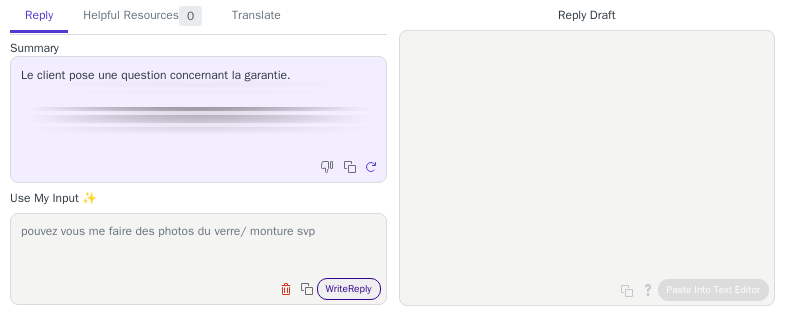 type on "pouvez vous me faire des photos du verre/ monture svp" 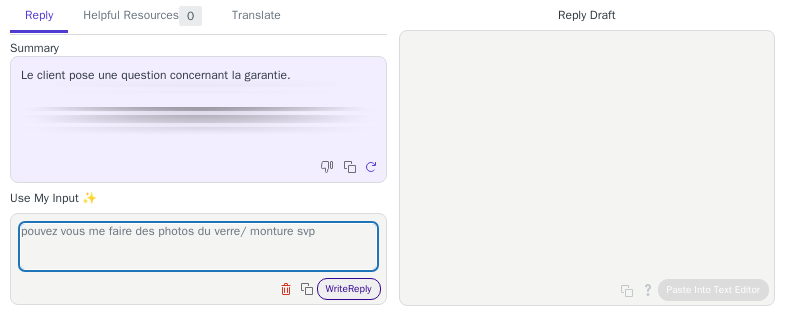 click on "Write  Reply" at bounding box center [349, 289] 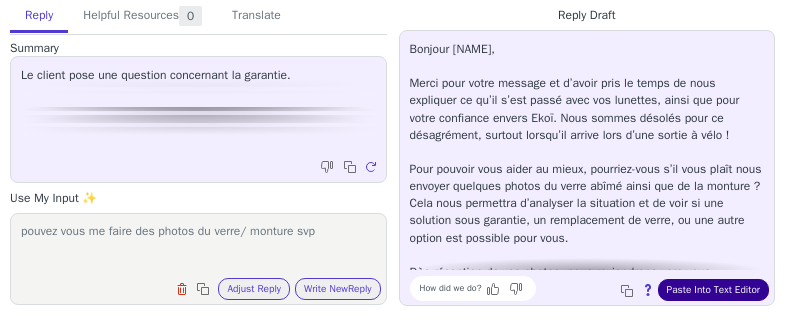 click on "Paste Into Text Editor" at bounding box center [713, 290] 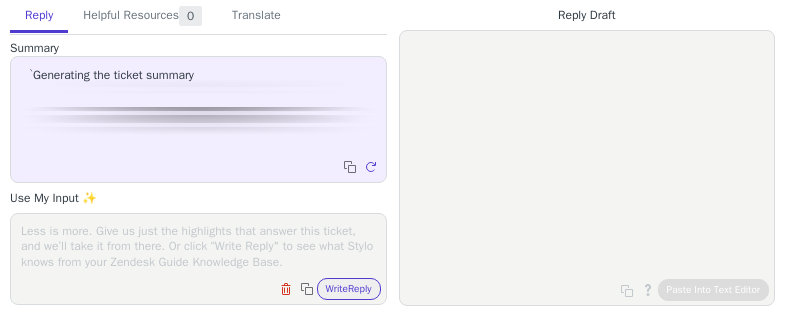 scroll, scrollTop: 0, scrollLeft: 0, axis: both 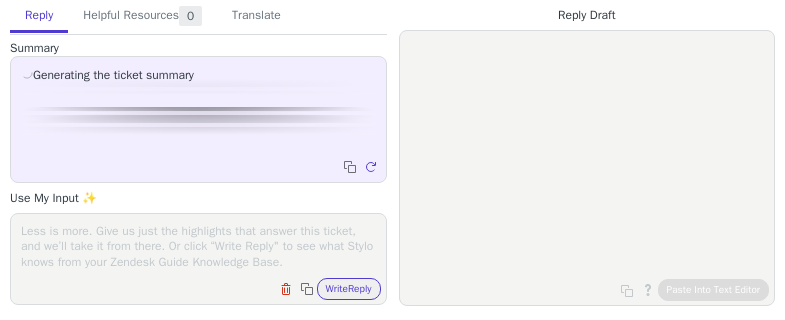 click at bounding box center (198, 246) 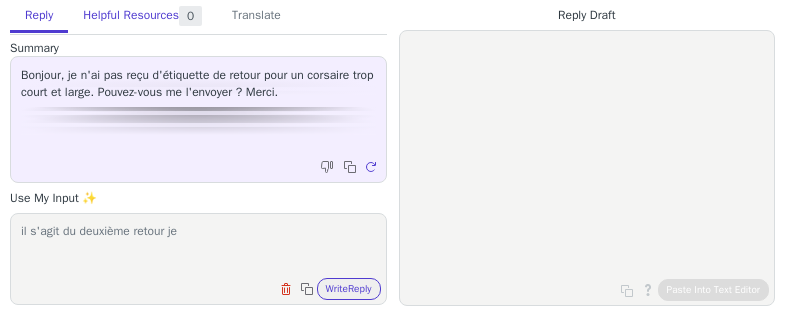 type on "il s'agit du deuxième retour je" 